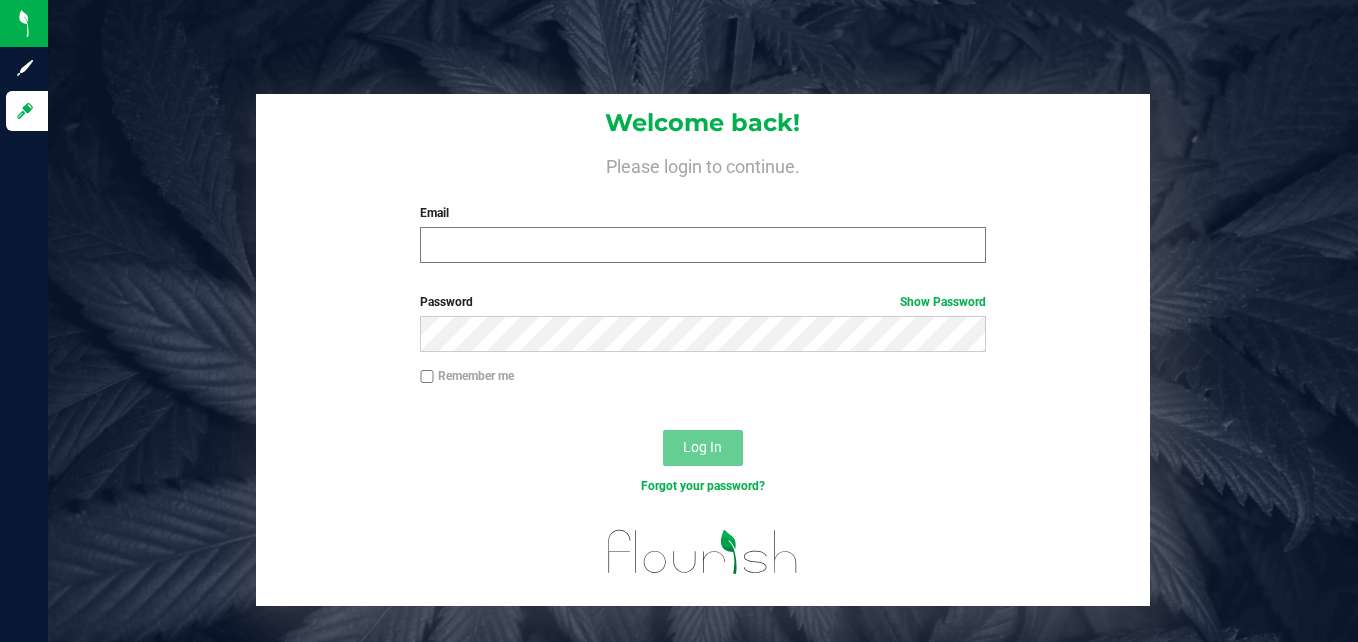 scroll, scrollTop: 0, scrollLeft: 0, axis: both 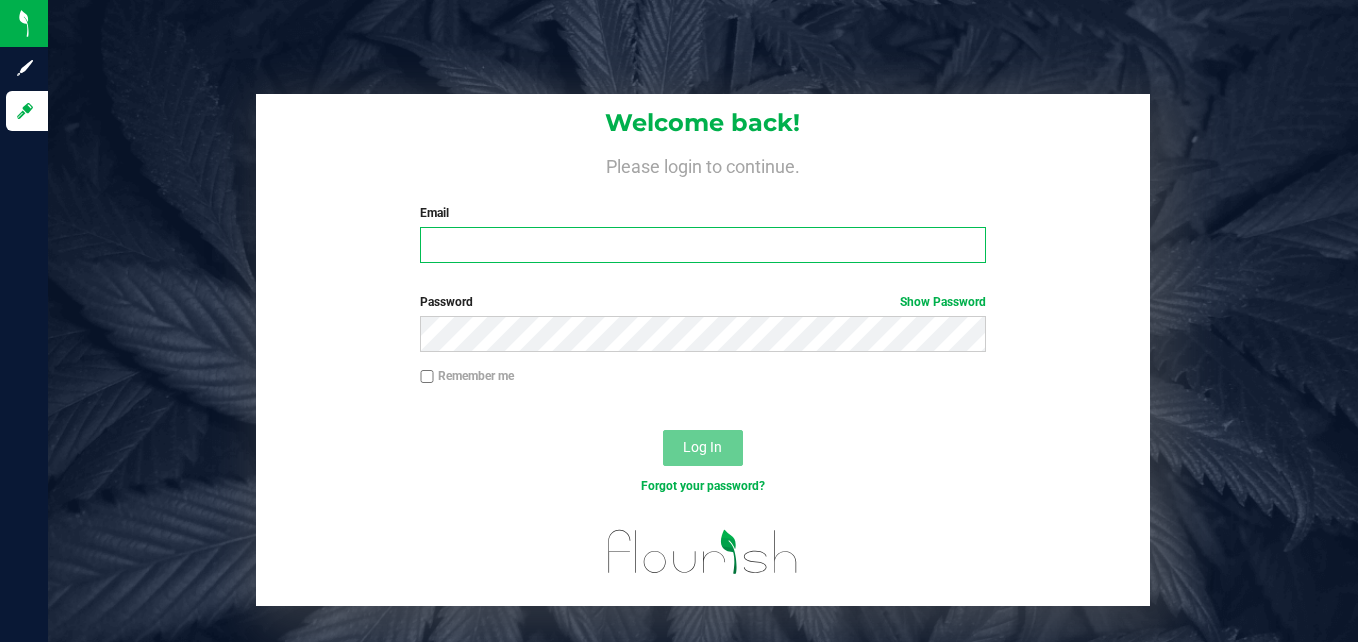 click on "Email" at bounding box center [703, 245] 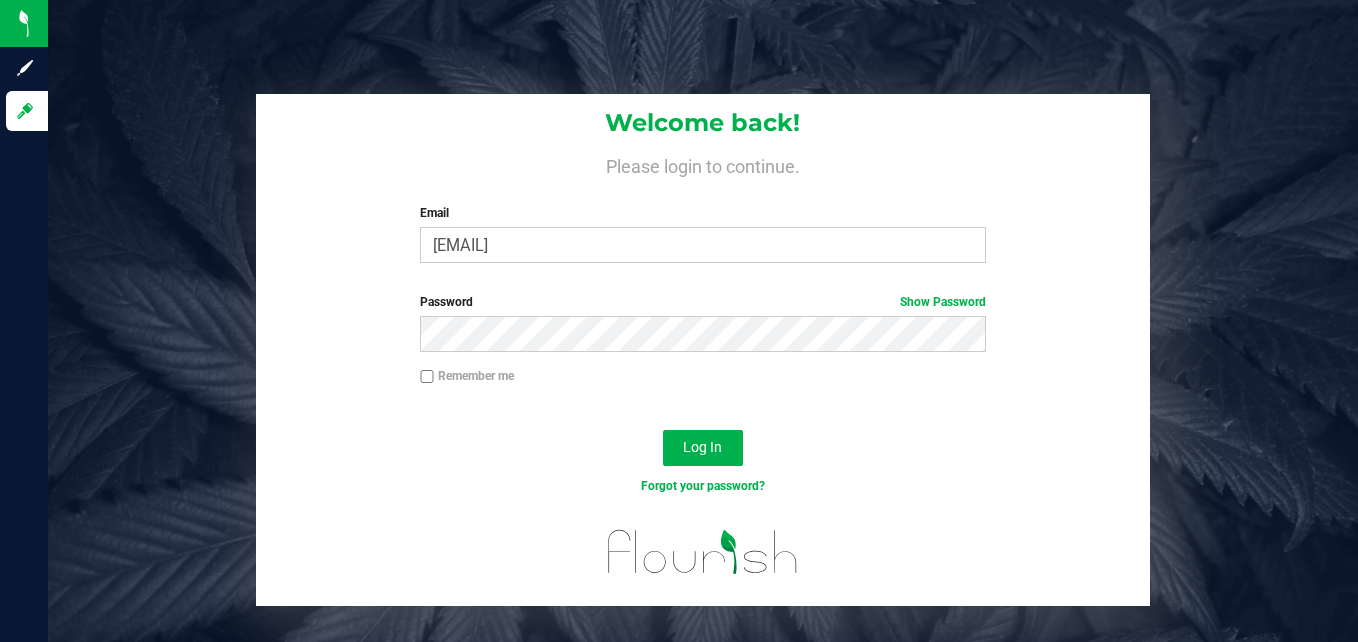 click on "Remember me" at bounding box center [427, 377] 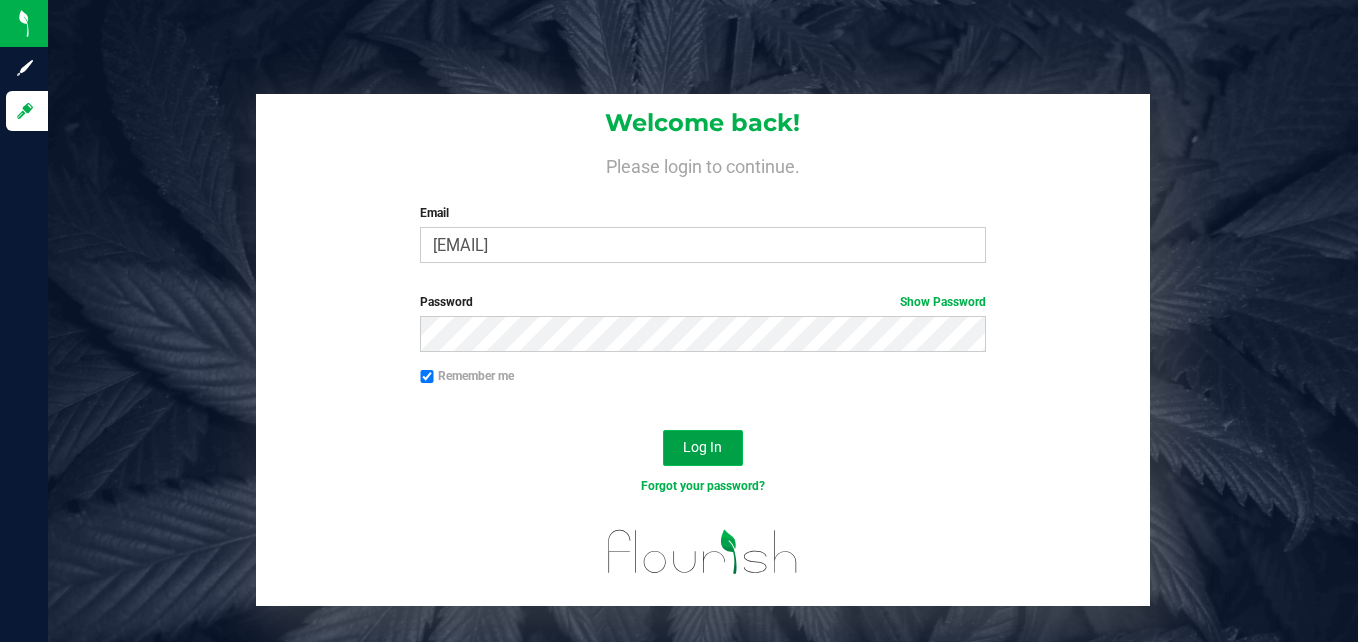 click on "Log In" at bounding box center [703, 448] 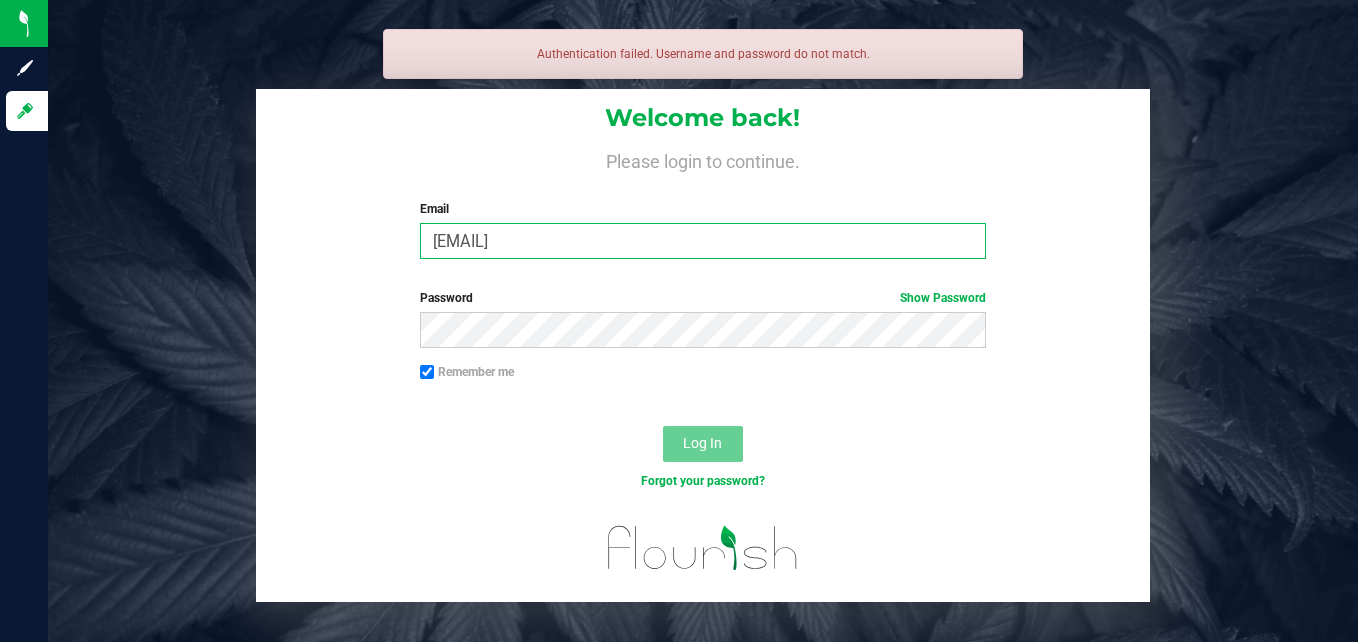 click on "[EMAIL]" at bounding box center [703, 241] 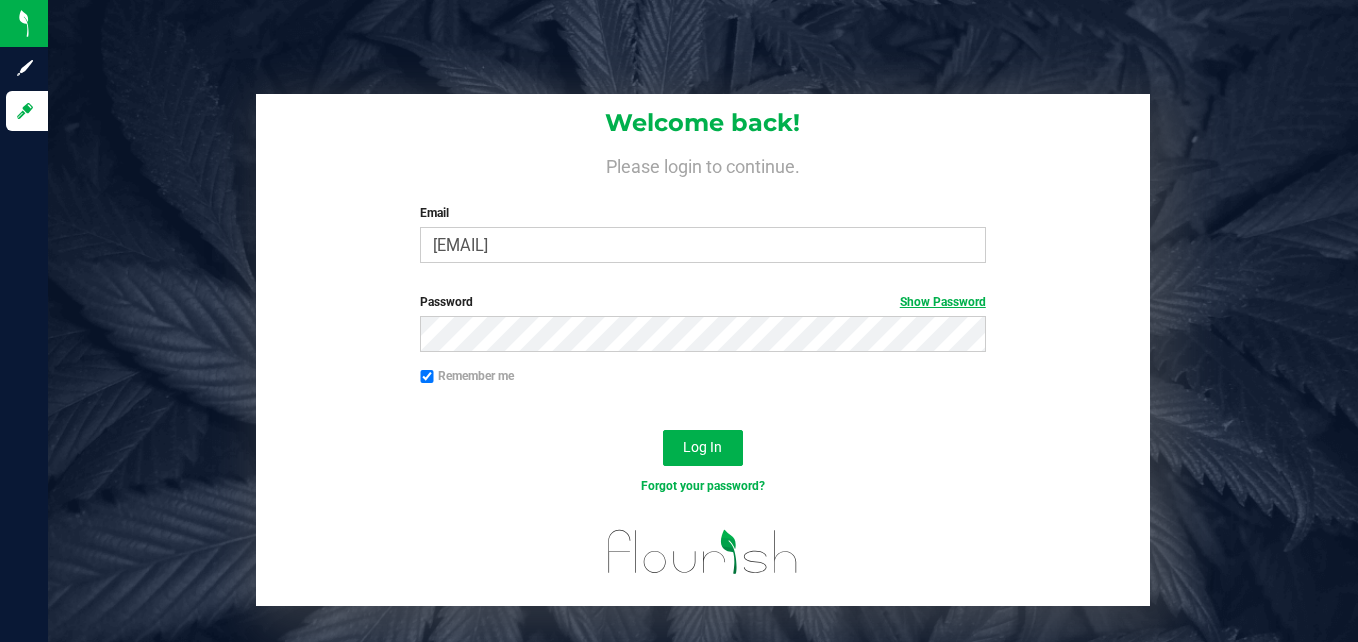 click on "Show Password" at bounding box center (943, 302) 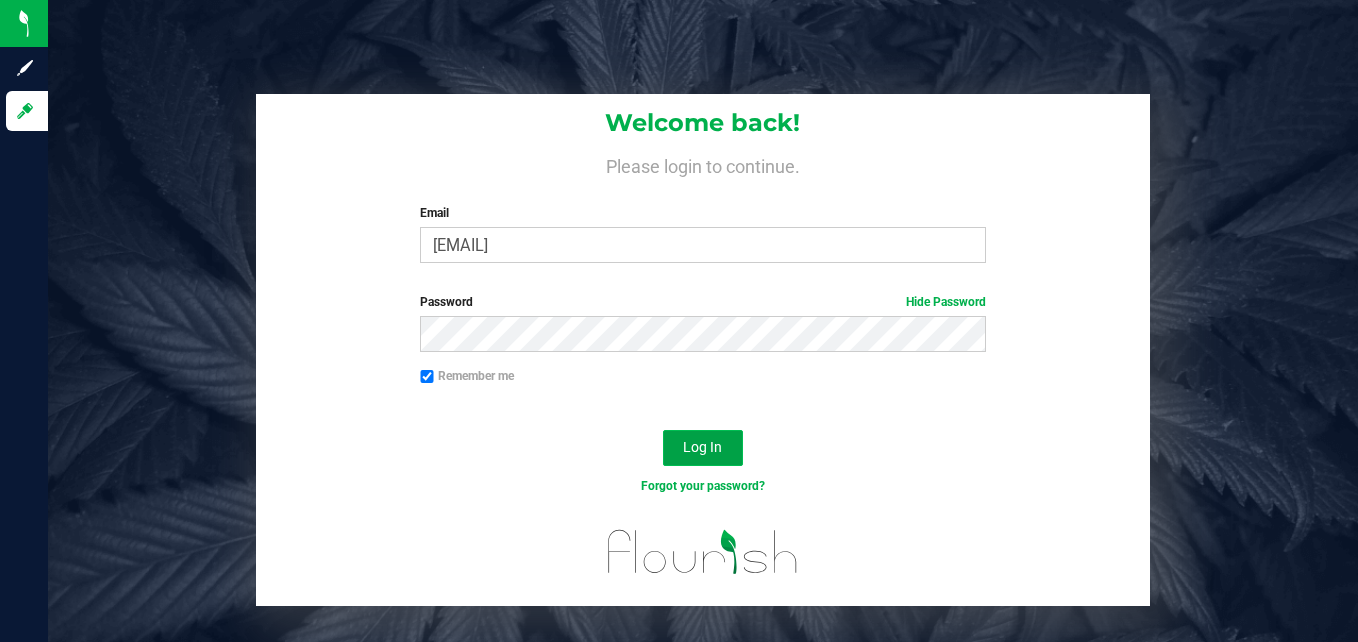 click on "Log In" at bounding box center [702, 447] 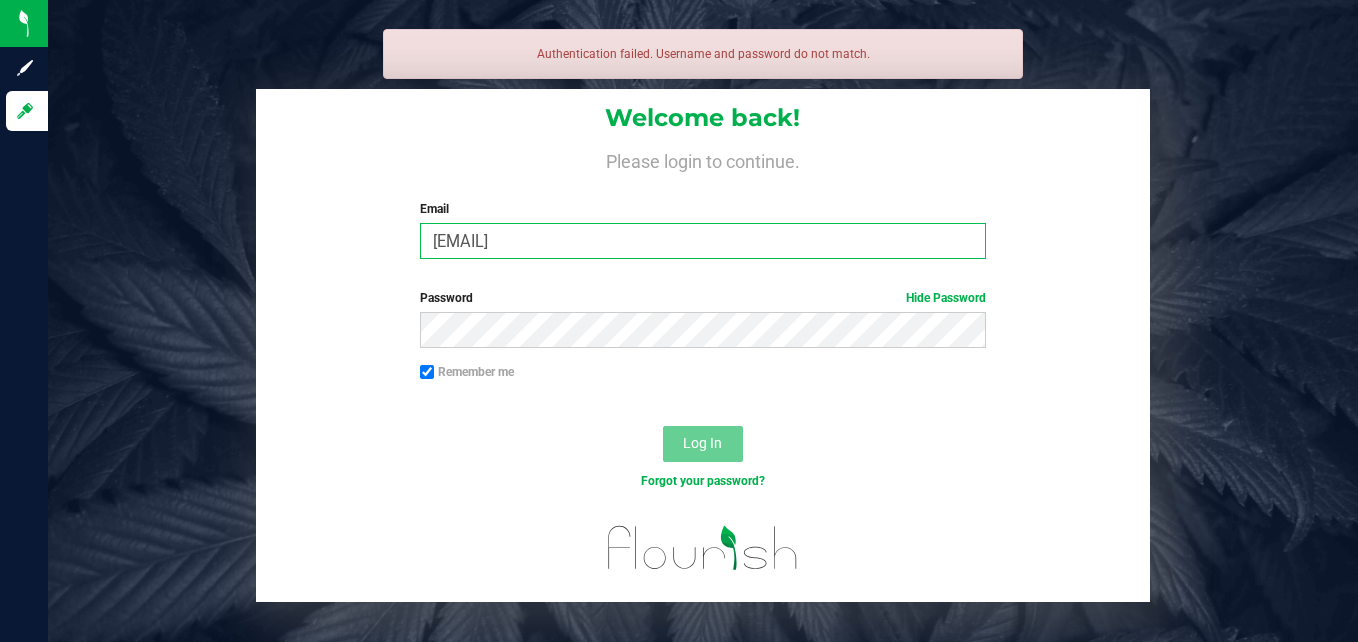 drag, startPoint x: 668, startPoint y: 244, endPoint x: 357, endPoint y: 239, distance: 311.0402 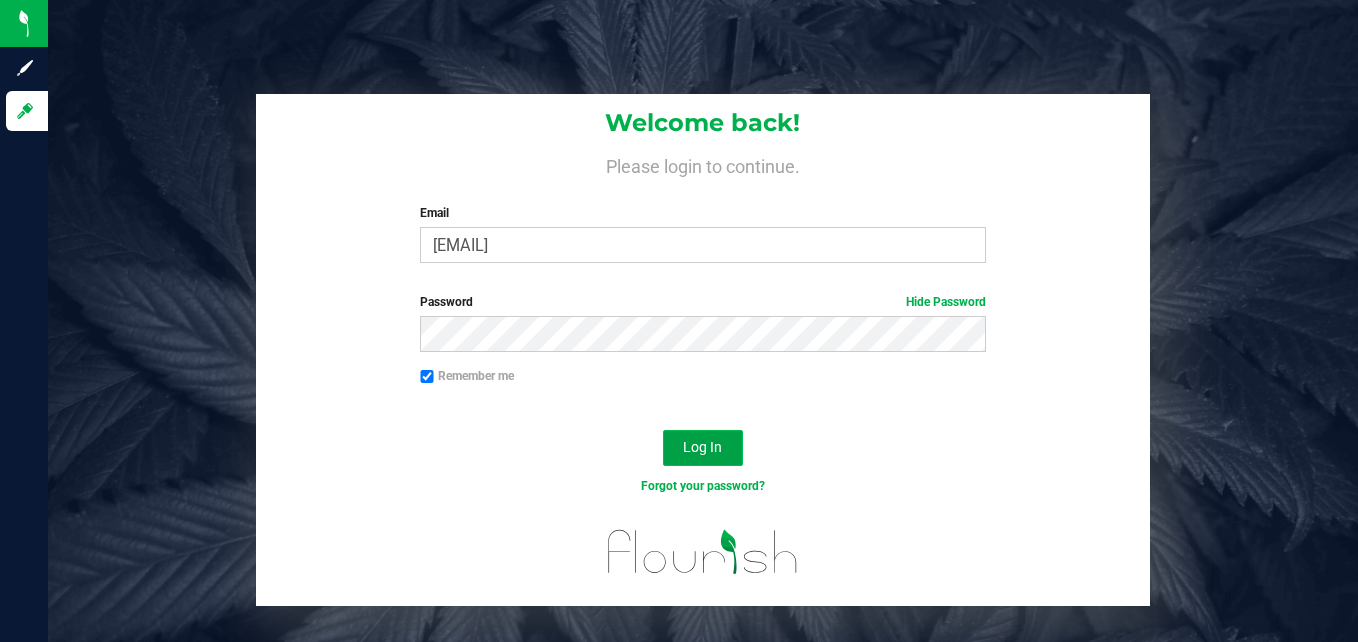 click on "Log In" at bounding box center (702, 447) 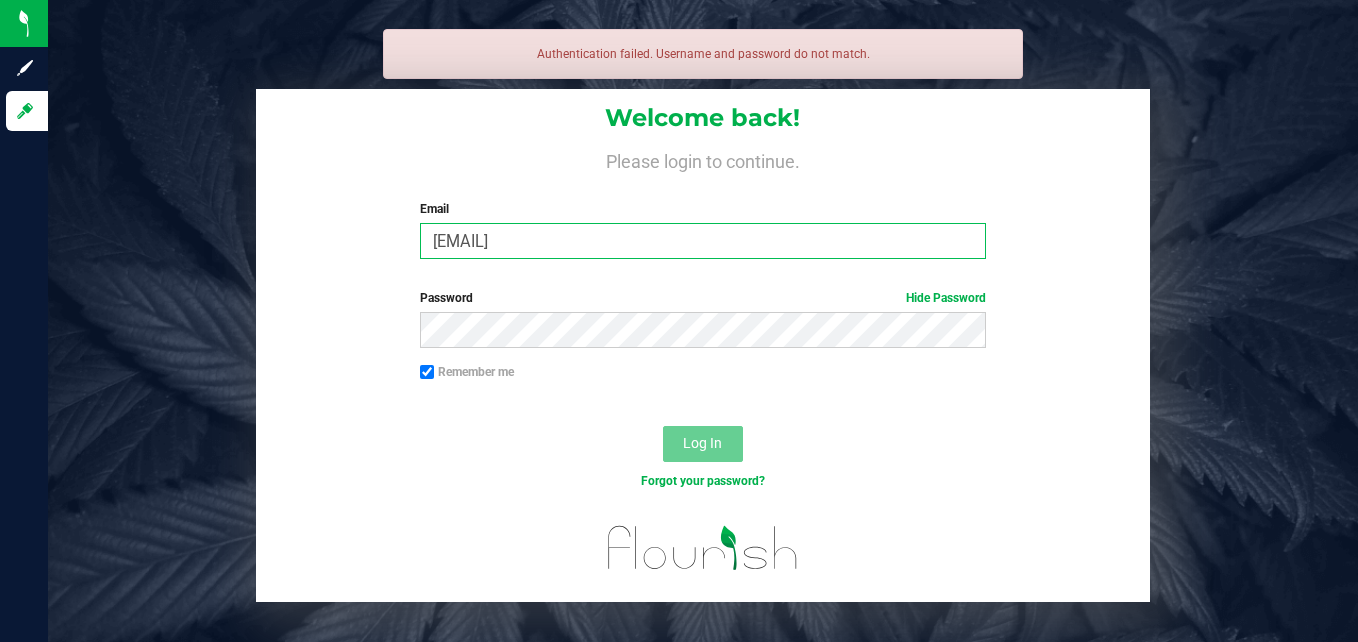 click on "[EMAIL]" at bounding box center (703, 241) 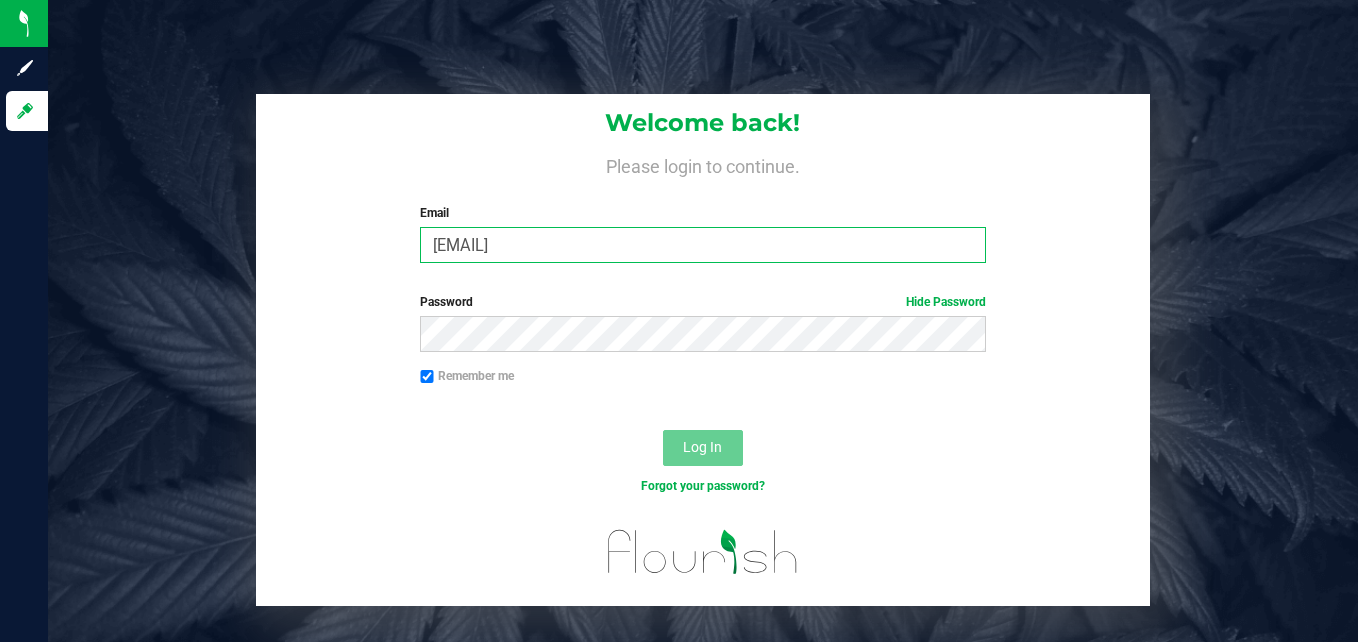 drag, startPoint x: 663, startPoint y: 239, endPoint x: 378, endPoint y: 257, distance: 285.56784 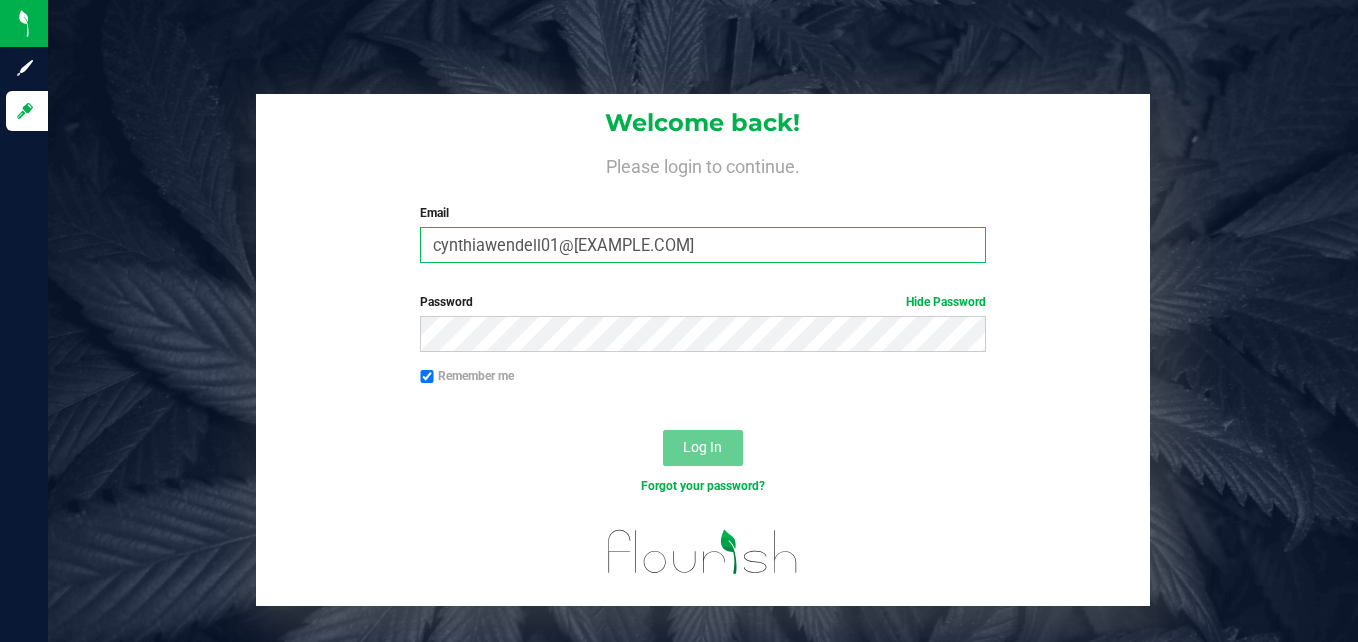 type on "[EMAIL]" 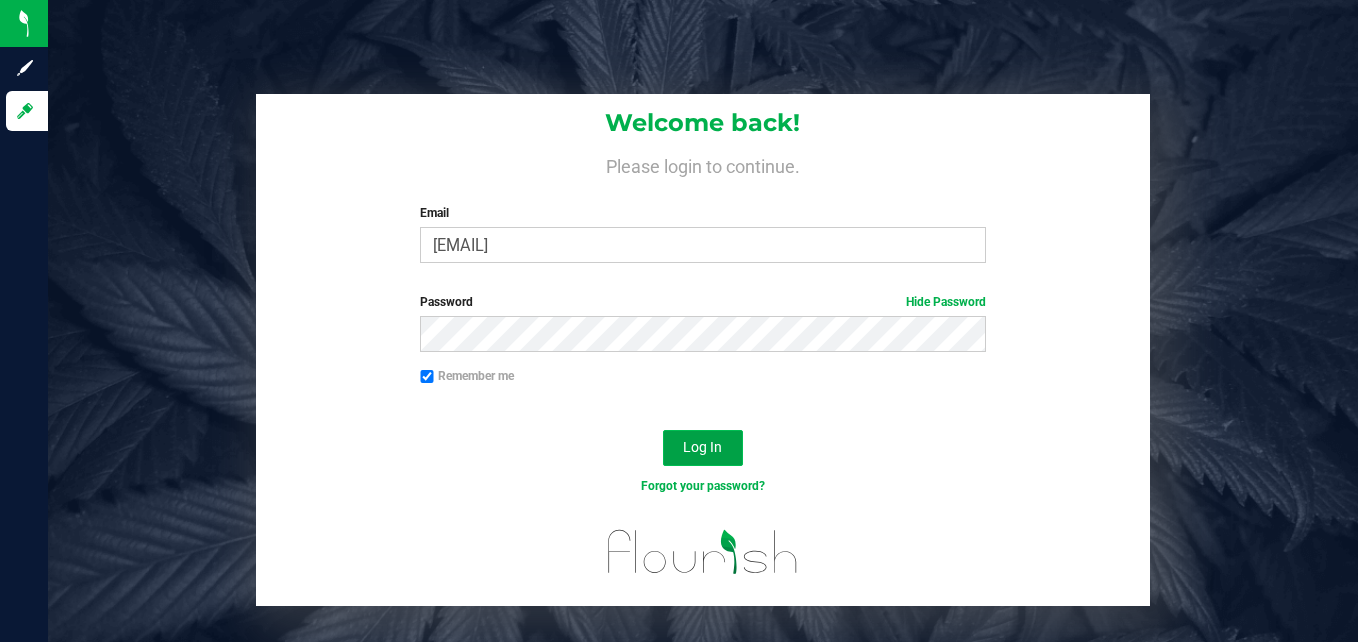 click on "Log In" at bounding box center (702, 447) 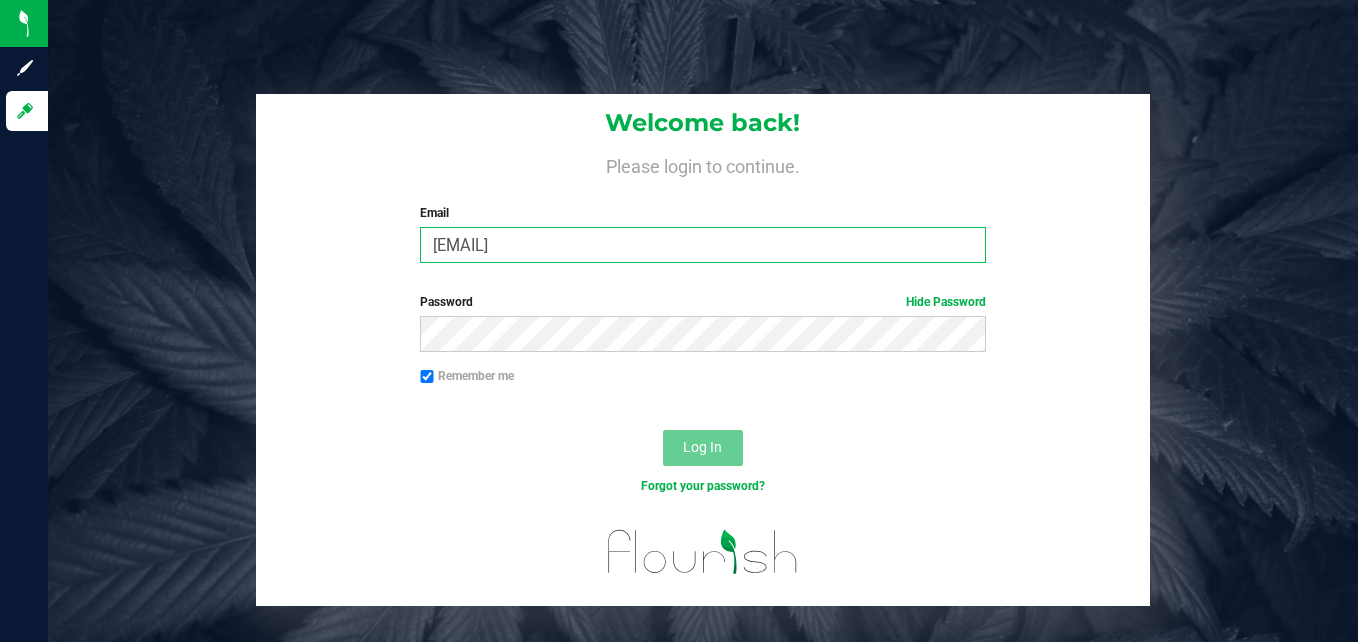 click on "[EMAIL]" at bounding box center [703, 245] 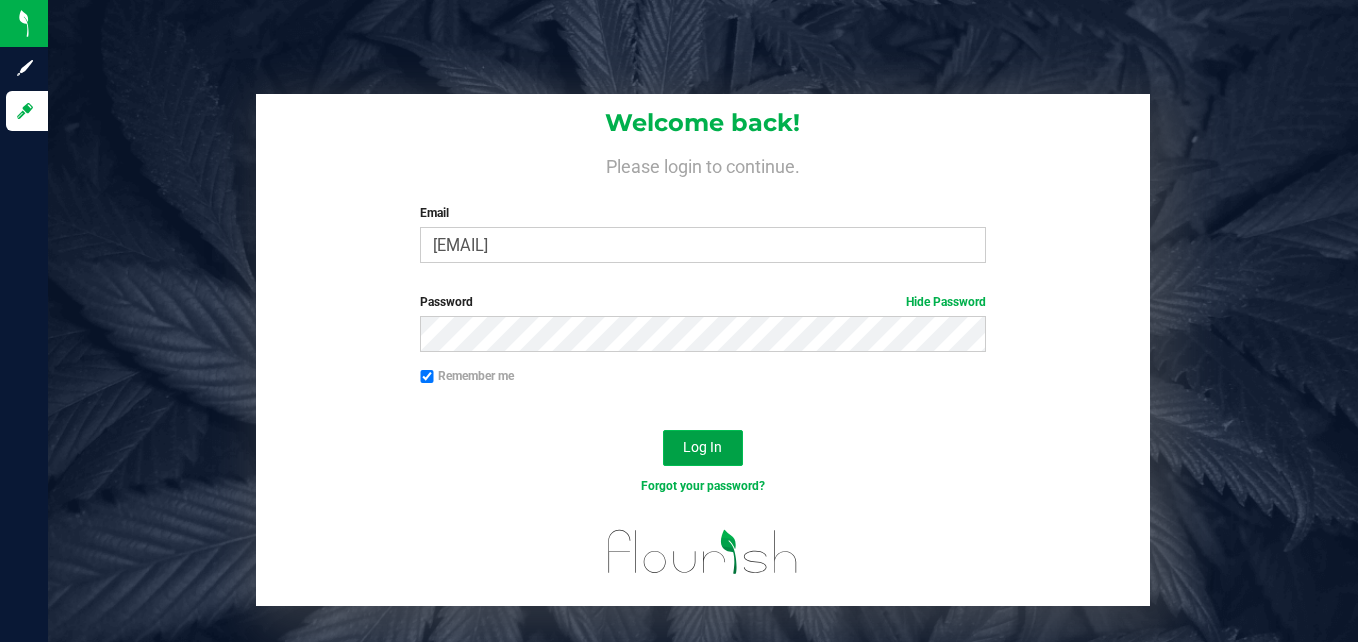 click on "Log In" at bounding box center (702, 447) 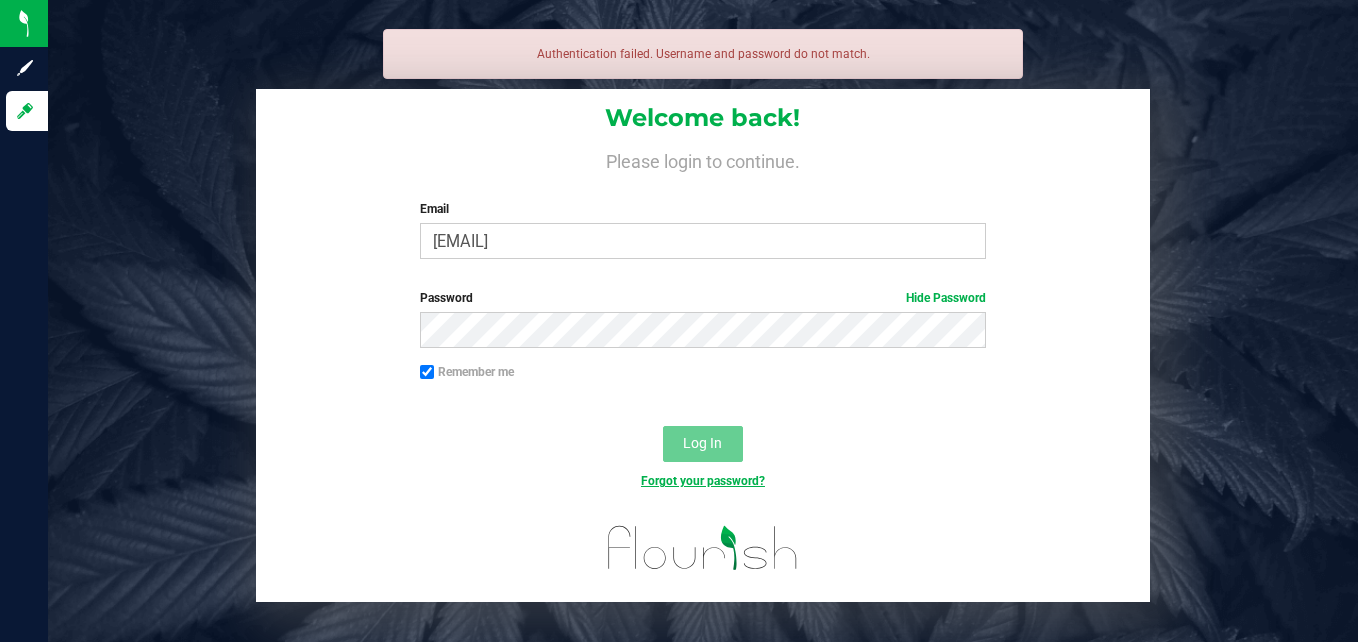 click on "Forgot your password?" at bounding box center (703, 481) 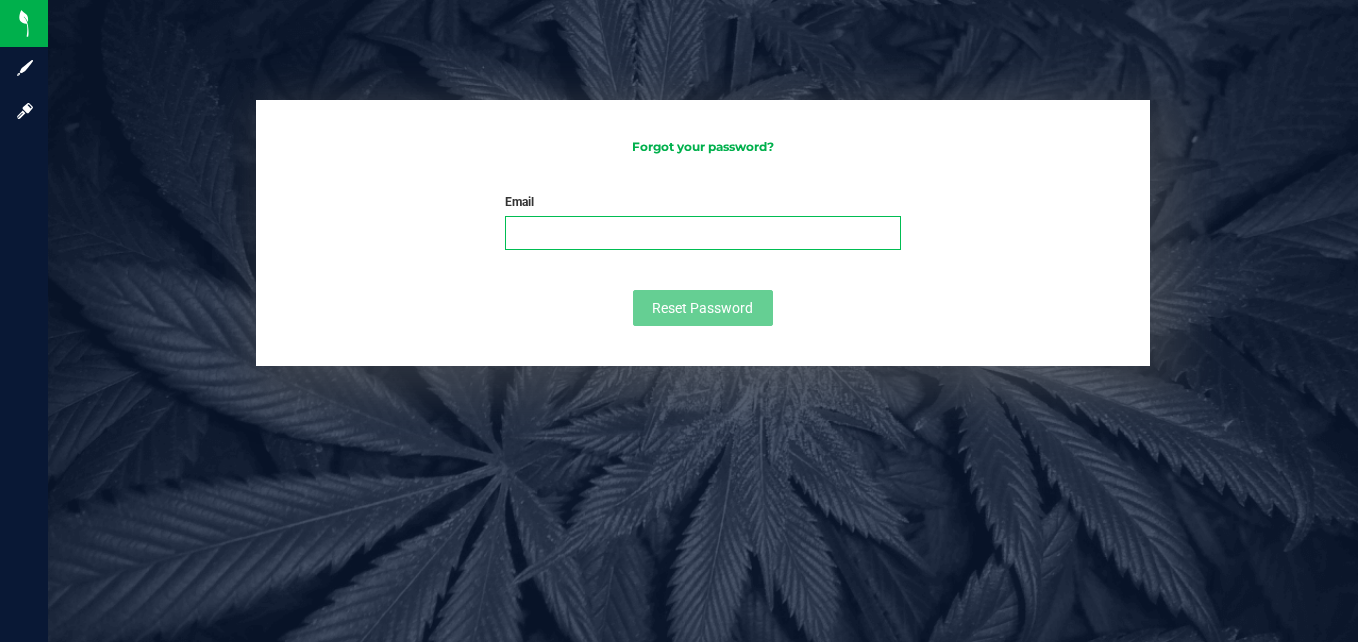 click on "Email" at bounding box center (703, 233) 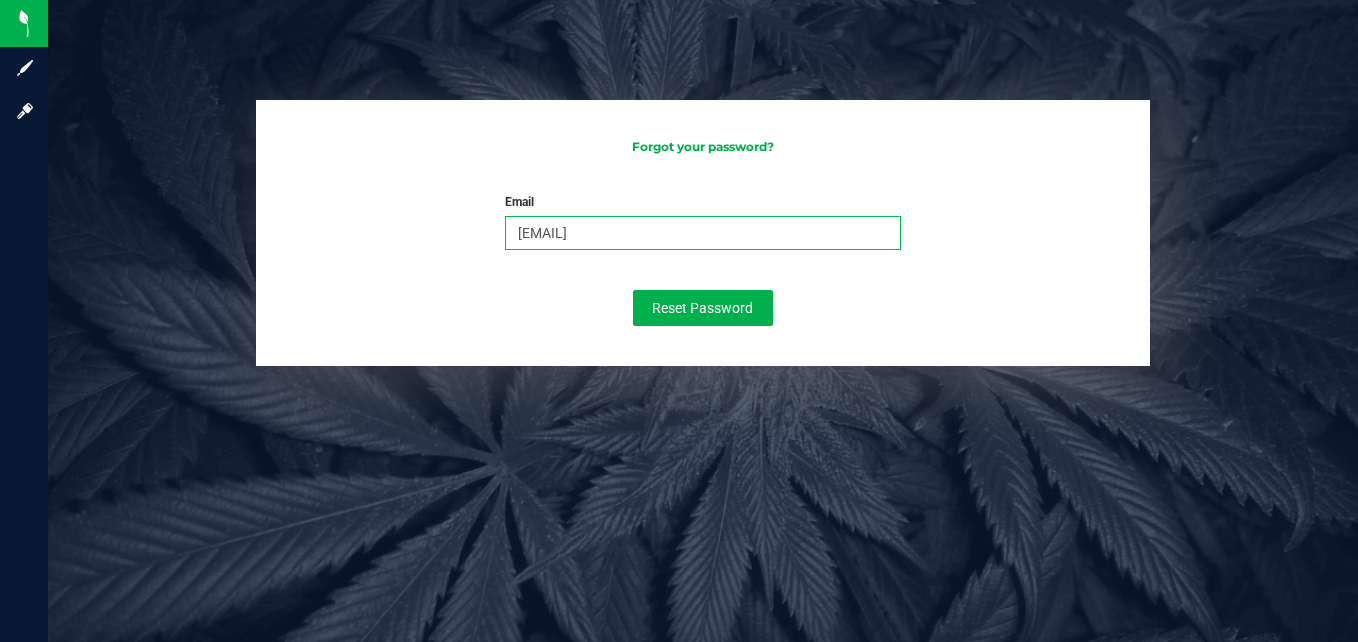 drag, startPoint x: 743, startPoint y: 231, endPoint x: 428, endPoint y: 243, distance: 315.2285 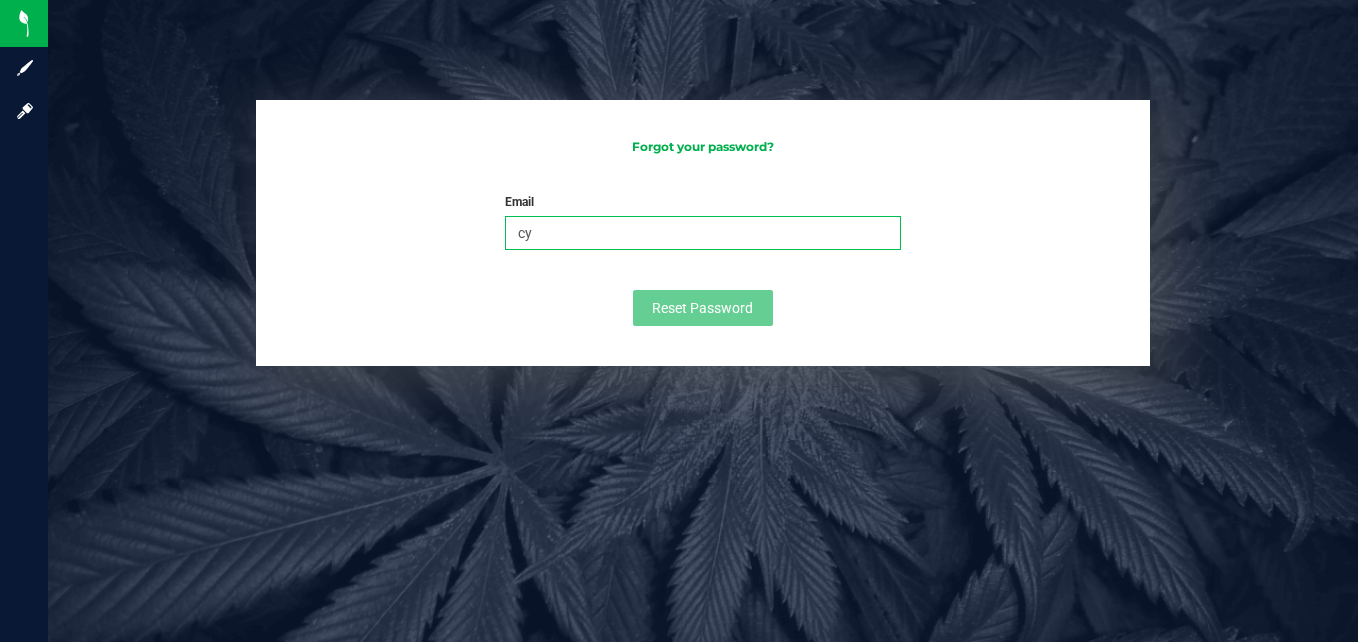 type on "[EMAIL]" 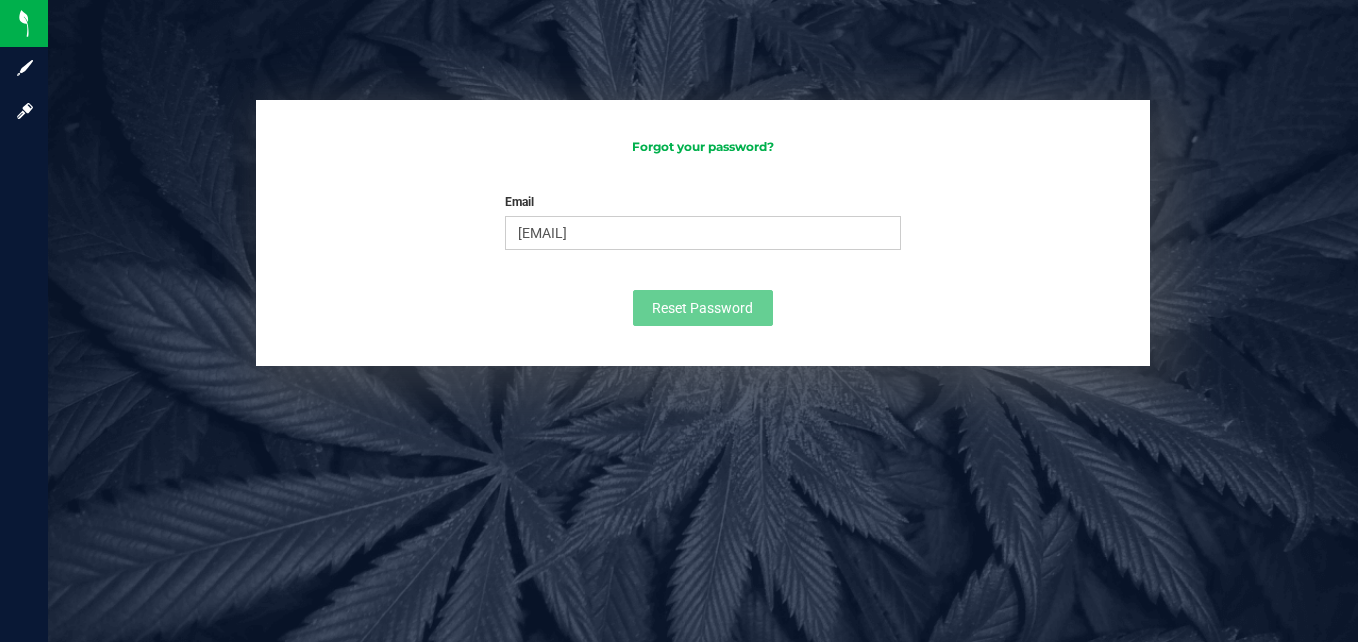 type 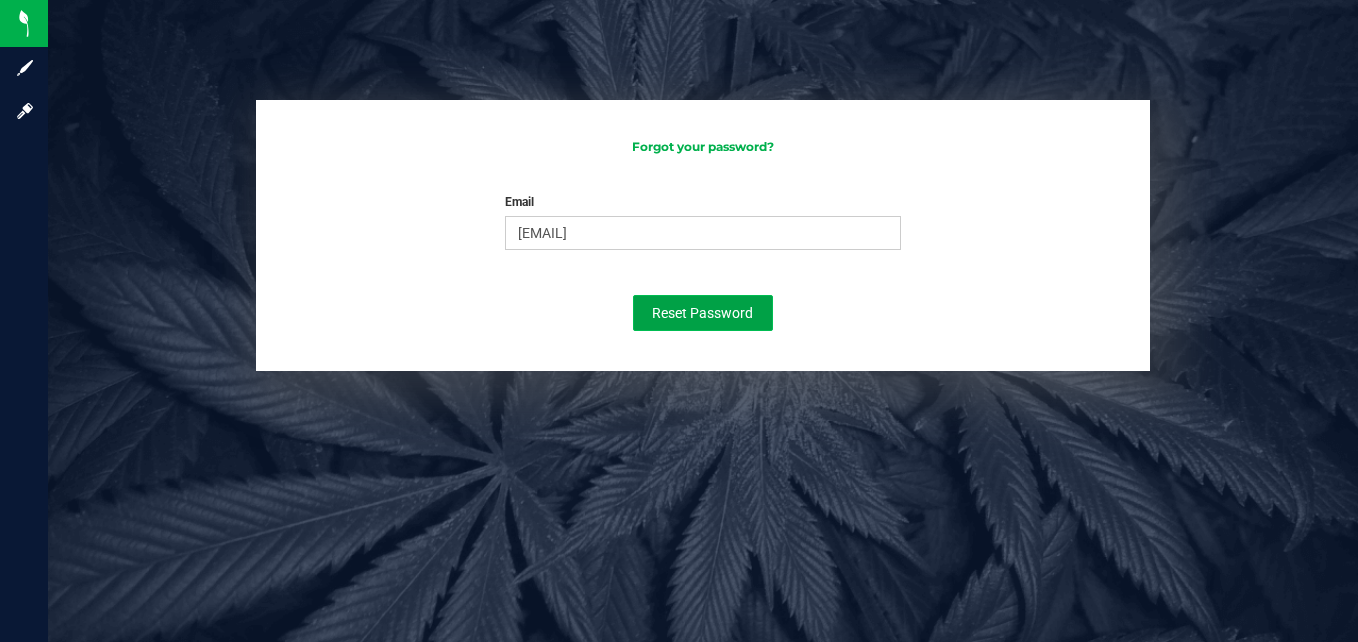 click on "Reset Password" at bounding box center (702, 313) 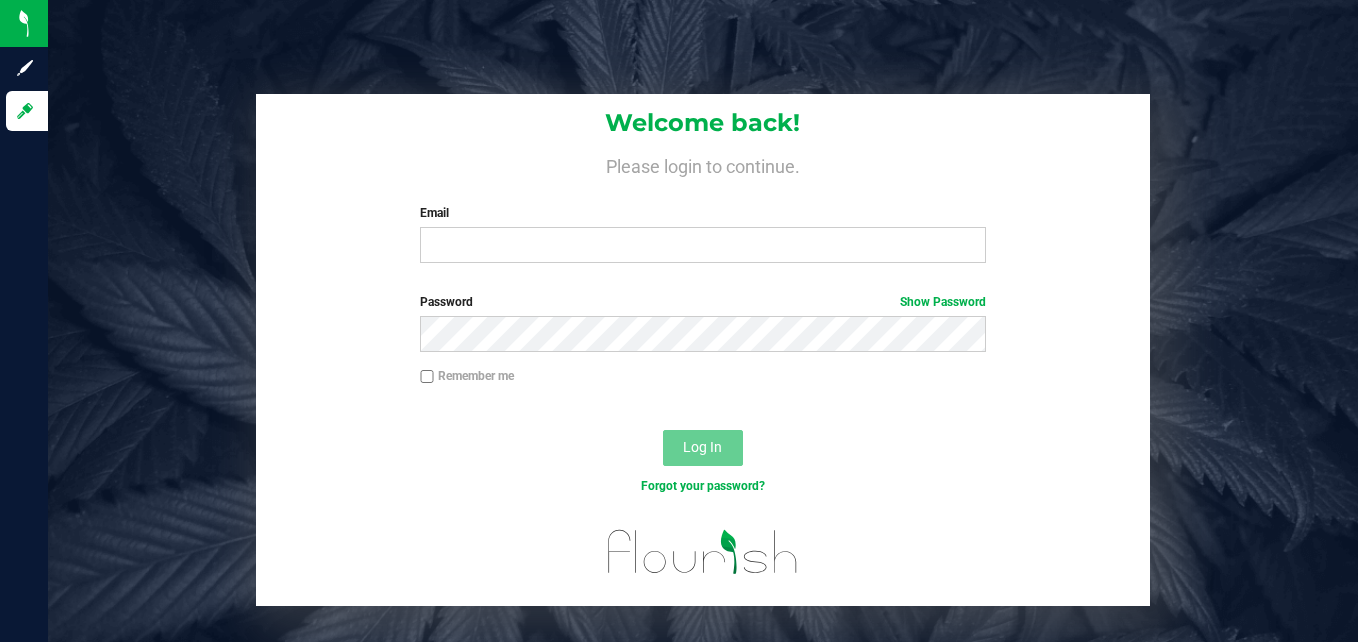 scroll, scrollTop: 0, scrollLeft: 0, axis: both 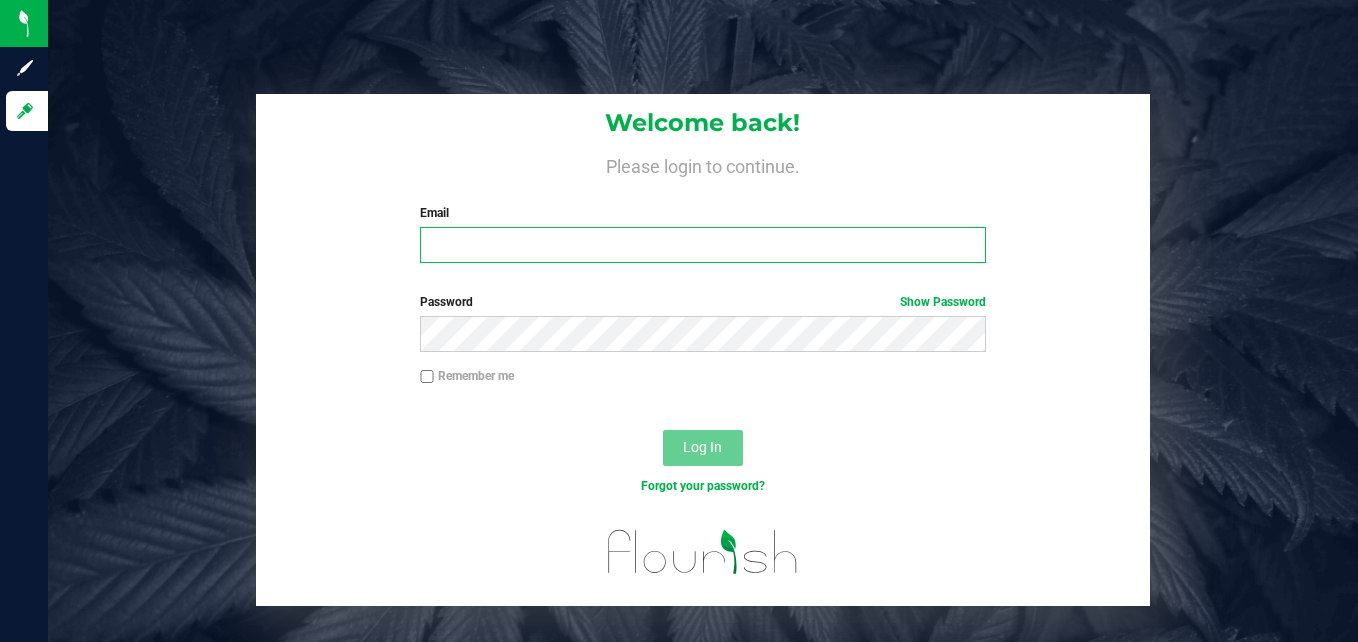 click on "Email" at bounding box center (703, 245) 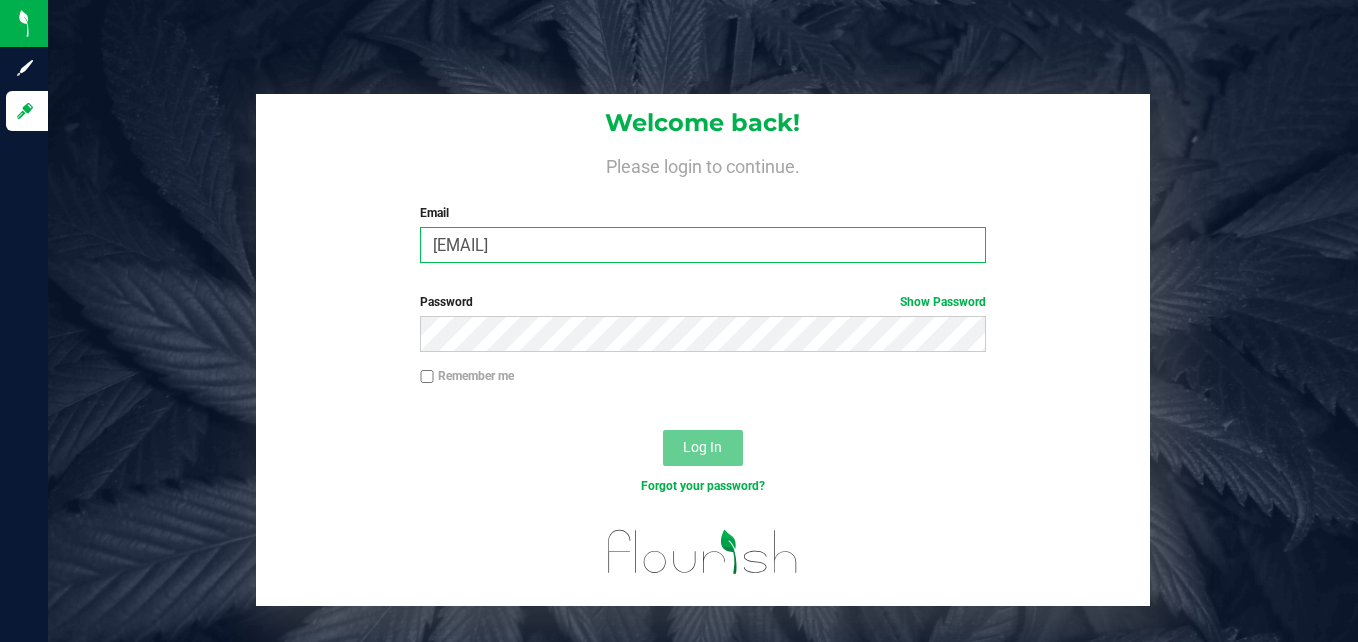 type on "[EMAIL]" 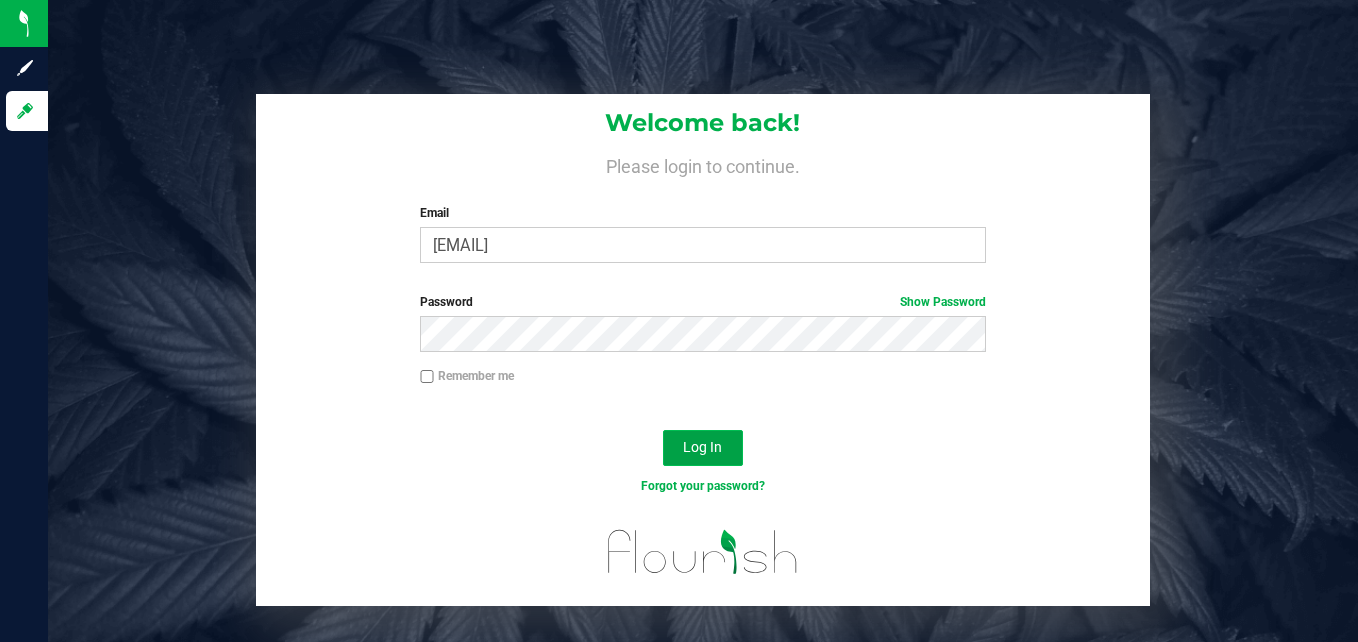 click on "Log In" at bounding box center (703, 448) 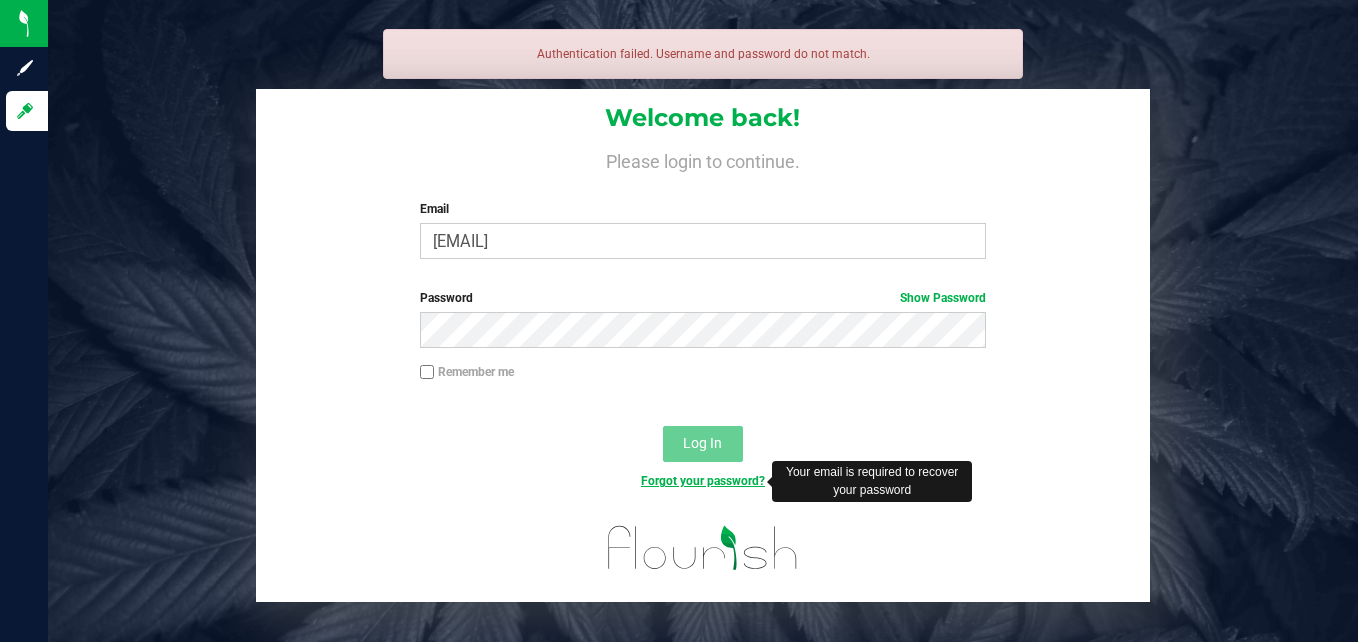 click on "Forgot your password?" at bounding box center [703, 481] 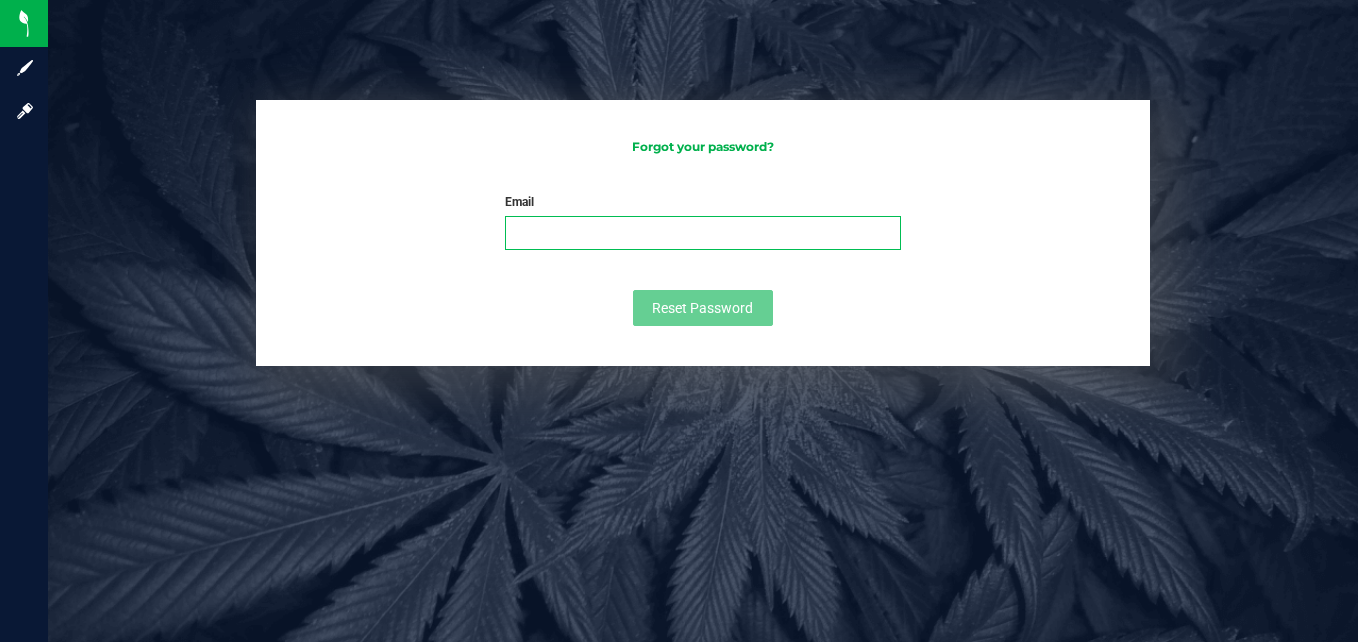 click on "Email" at bounding box center (703, 233) 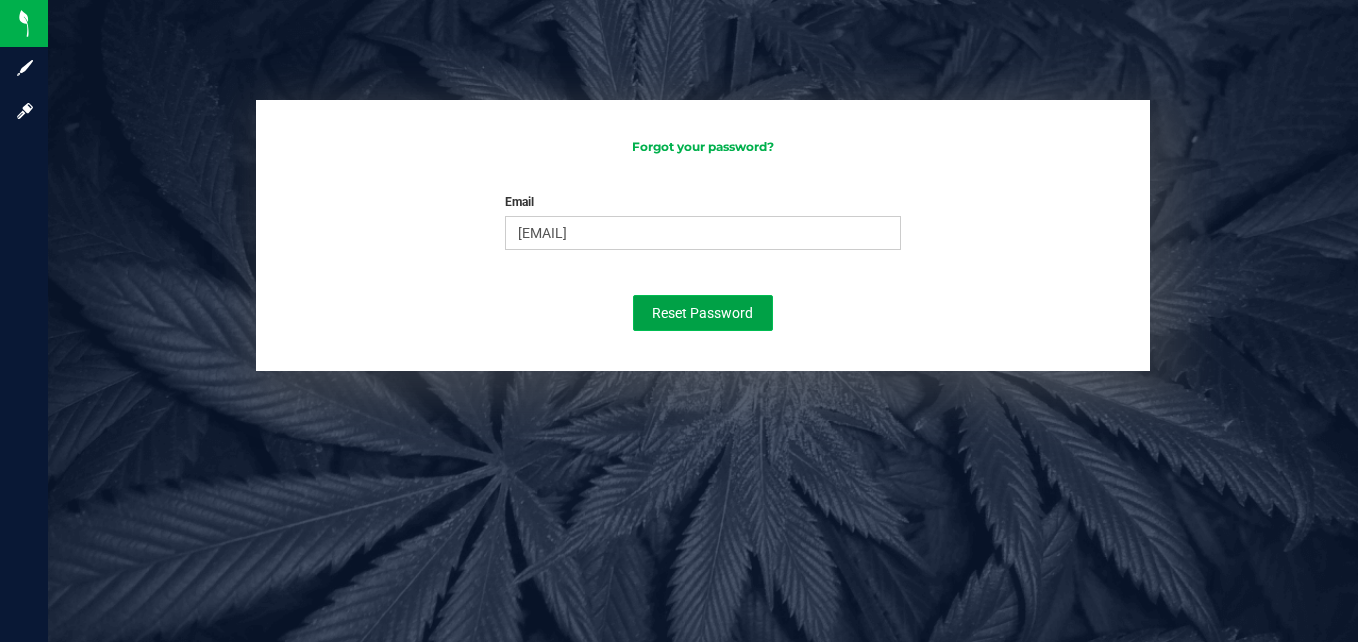 click on "Reset Password" at bounding box center (702, 313) 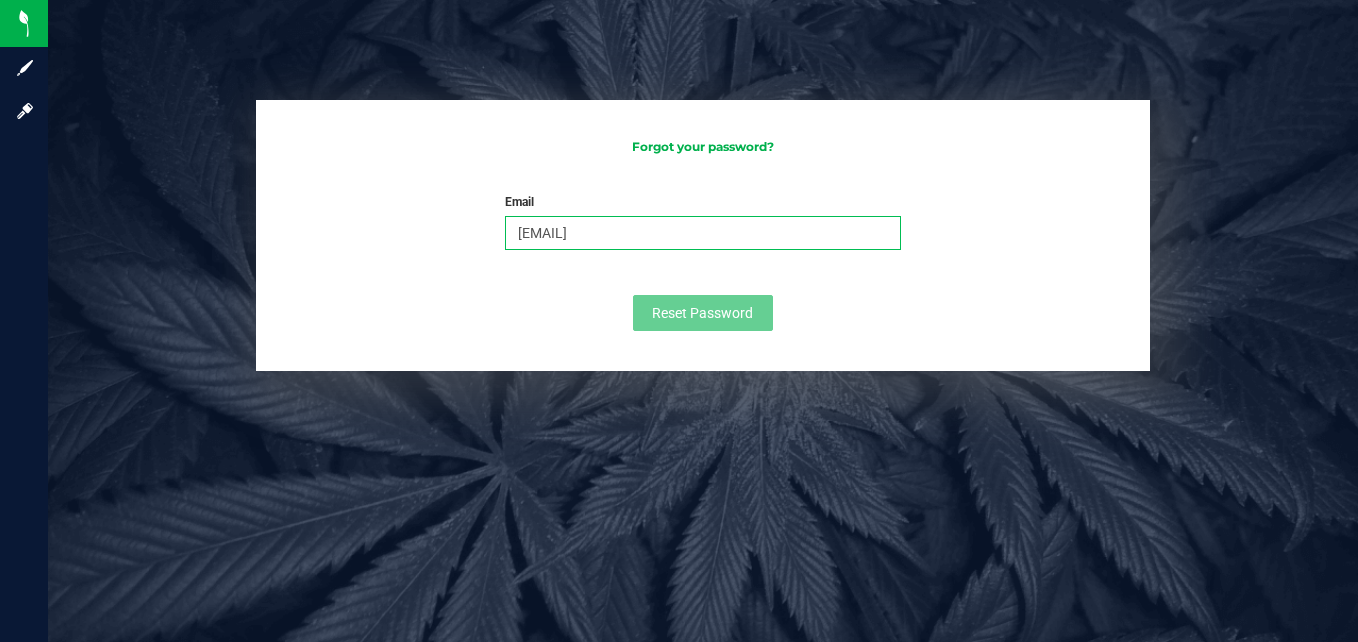 click on "[EMAIL]" at bounding box center (703, 233) 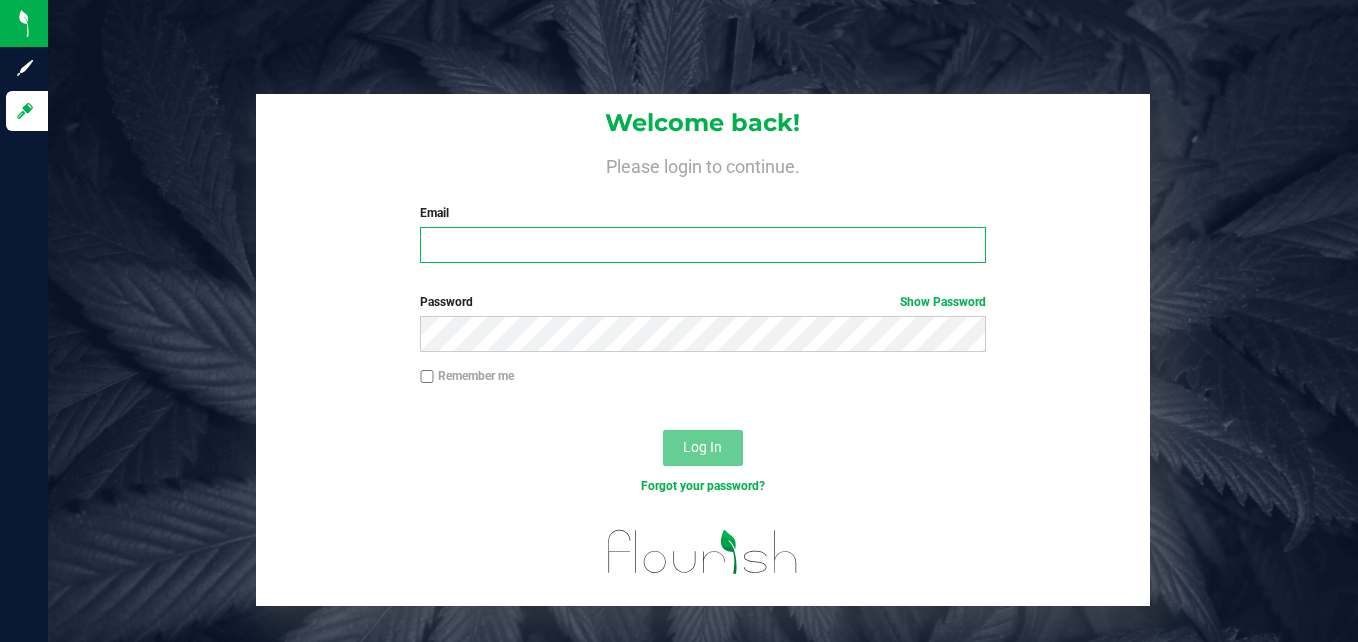 click on "Email" at bounding box center (703, 245) 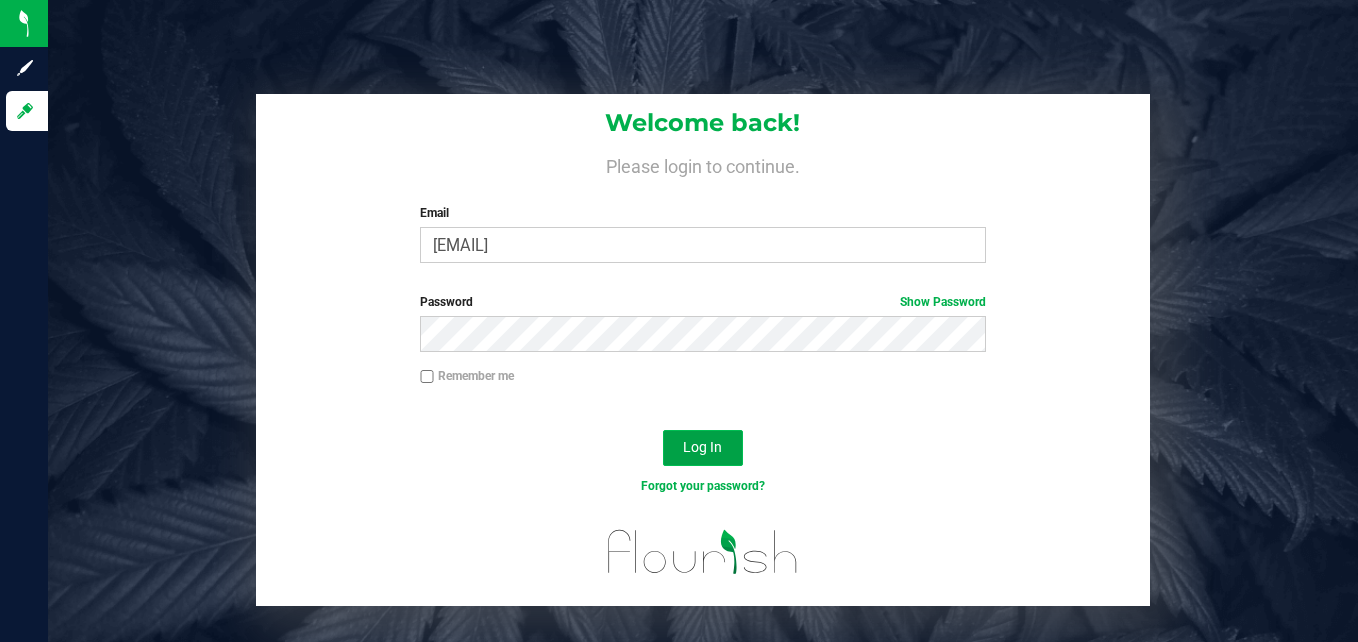 click on "Log In" at bounding box center [702, 447] 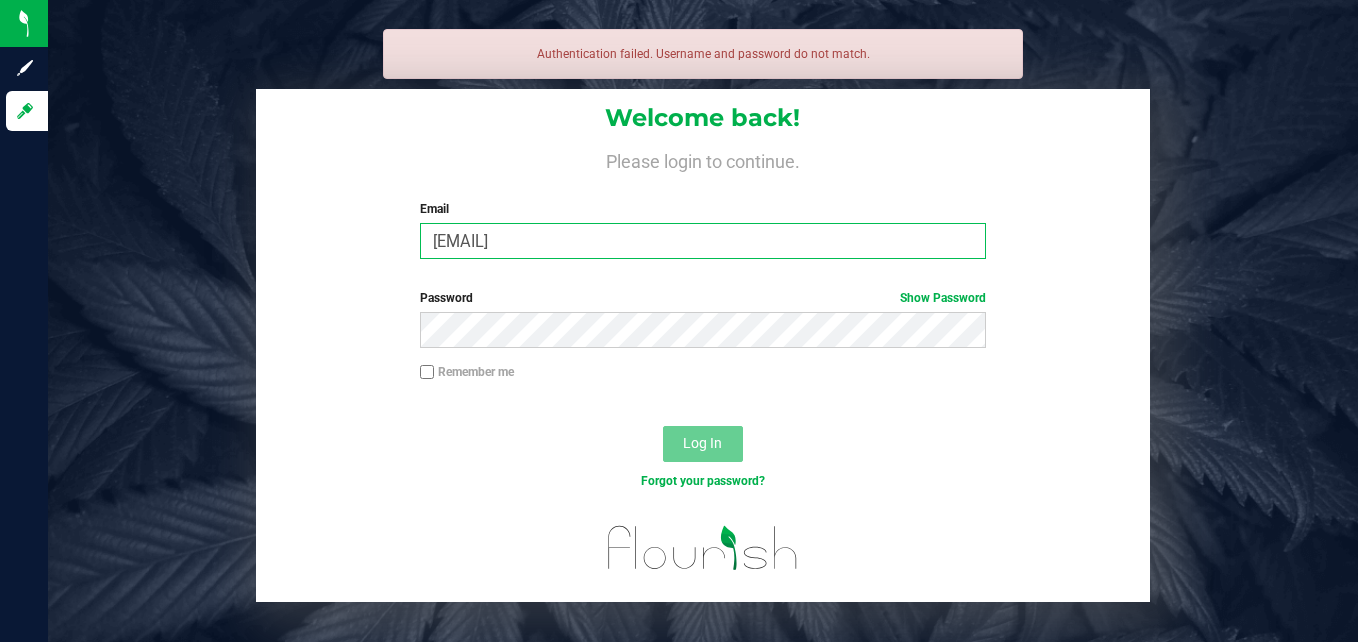 click on "wdwendell75@hotmail.com" at bounding box center (703, 241) 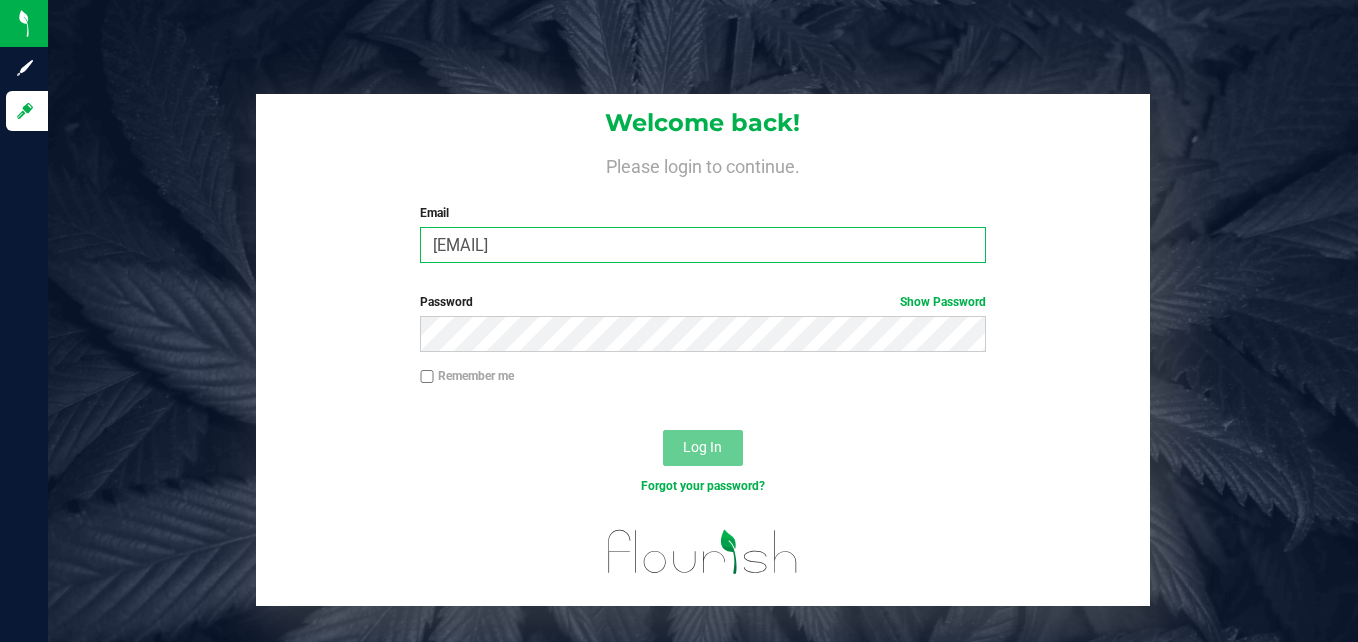 type on "[EMAIL]" 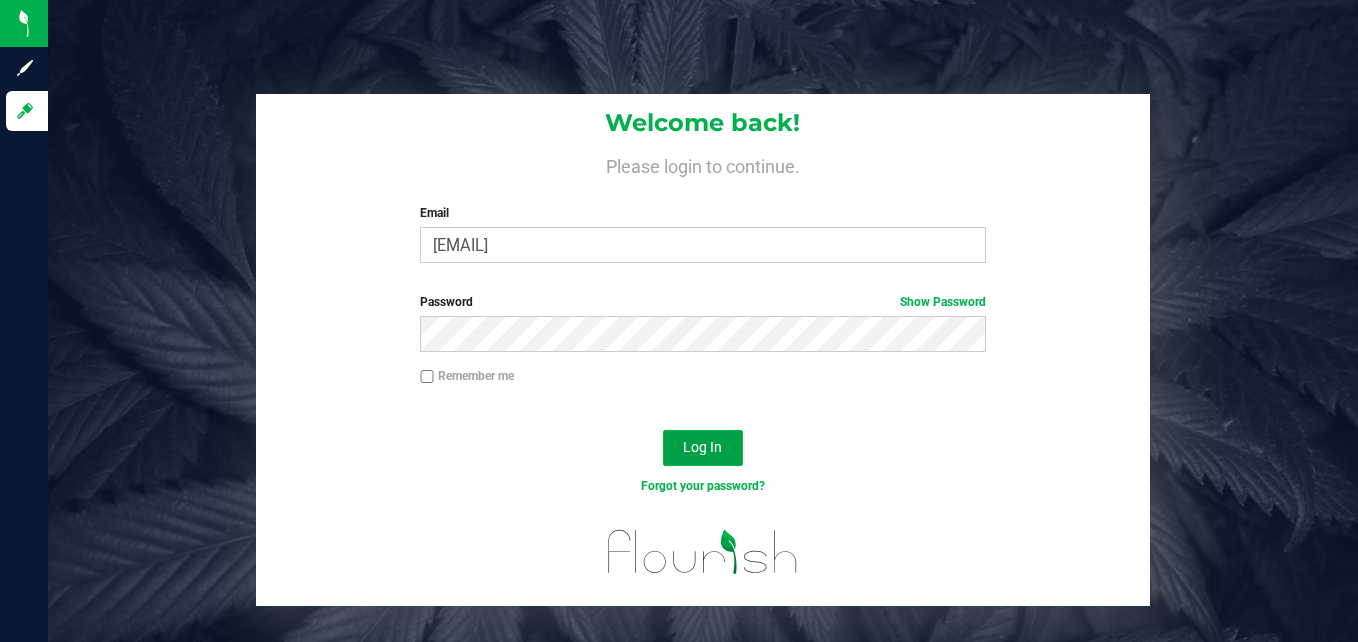 click on "Log In" at bounding box center [702, 447] 